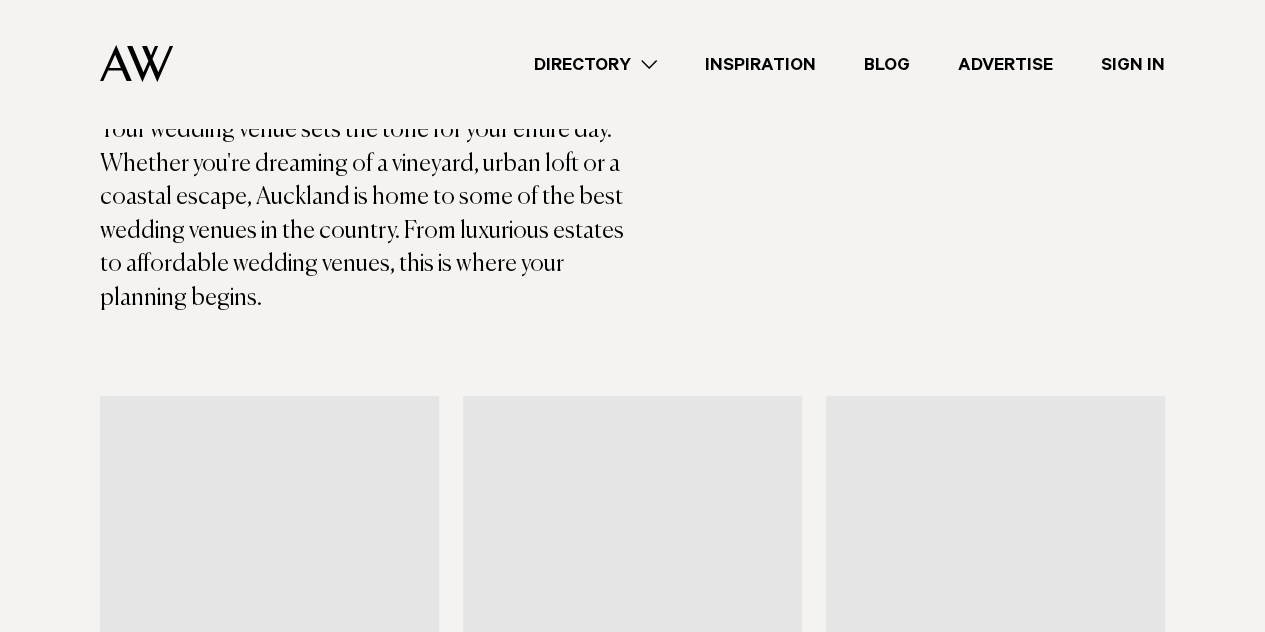 scroll, scrollTop: 0, scrollLeft: 0, axis: both 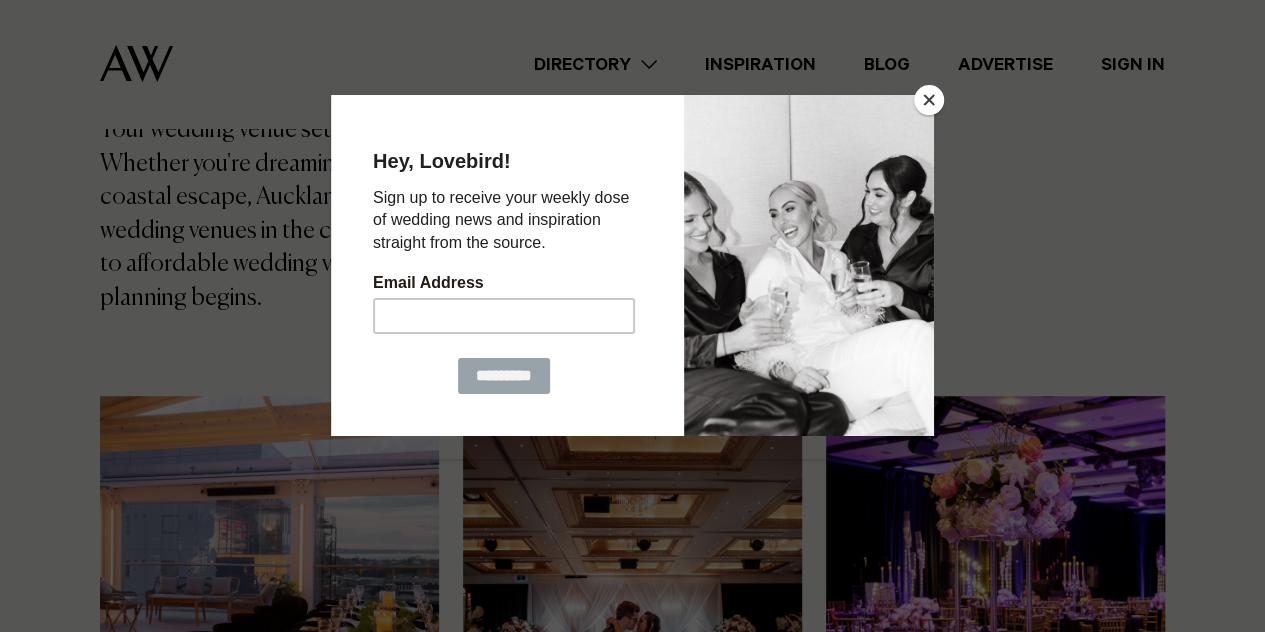 click at bounding box center (929, 100) 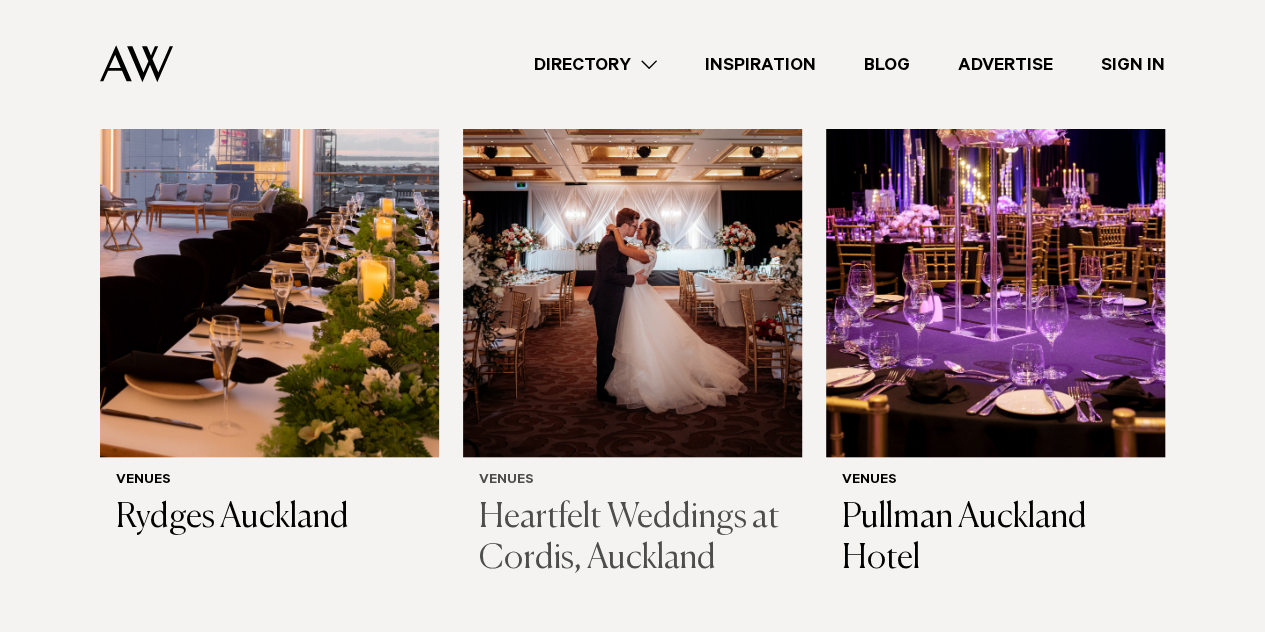 scroll, scrollTop: 743, scrollLeft: 0, axis: vertical 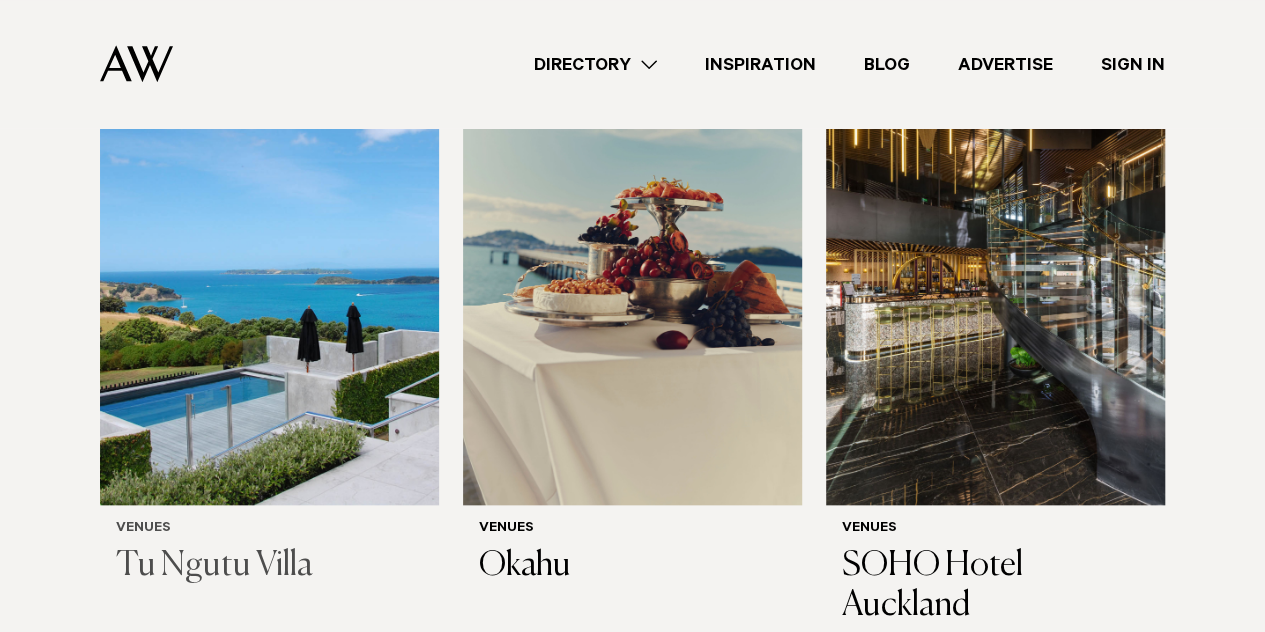 click on "Tu Ngutu Villa" at bounding box center [269, 566] 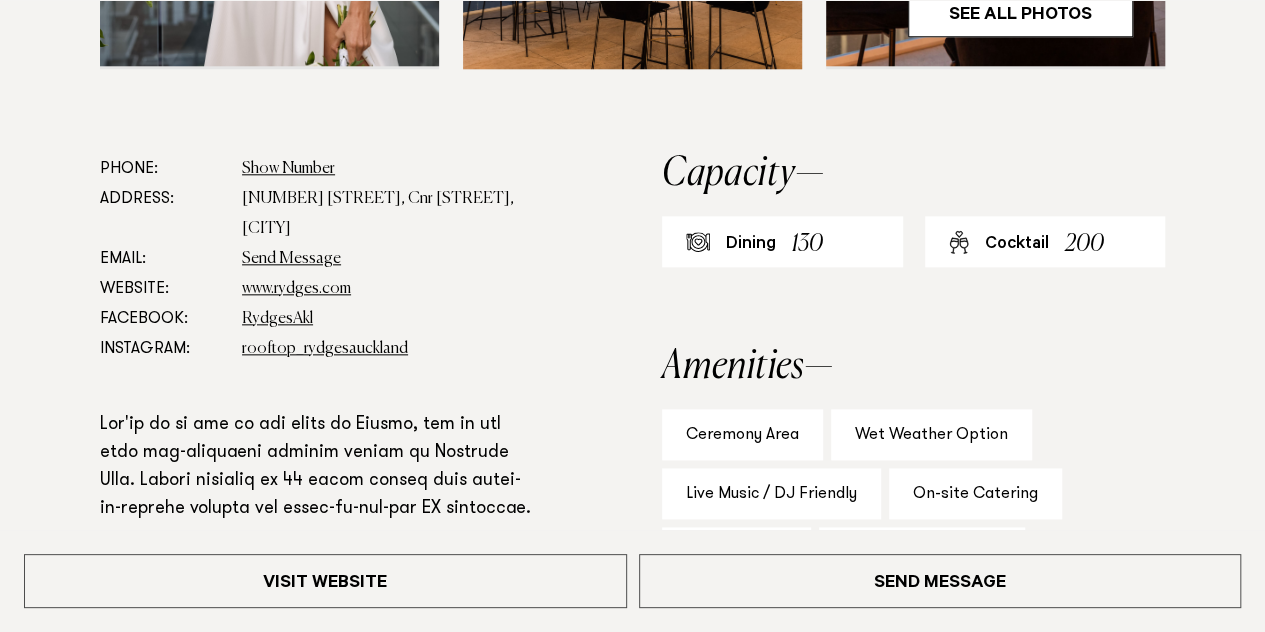scroll, scrollTop: 997, scrollLeft: 0, axis: vertical 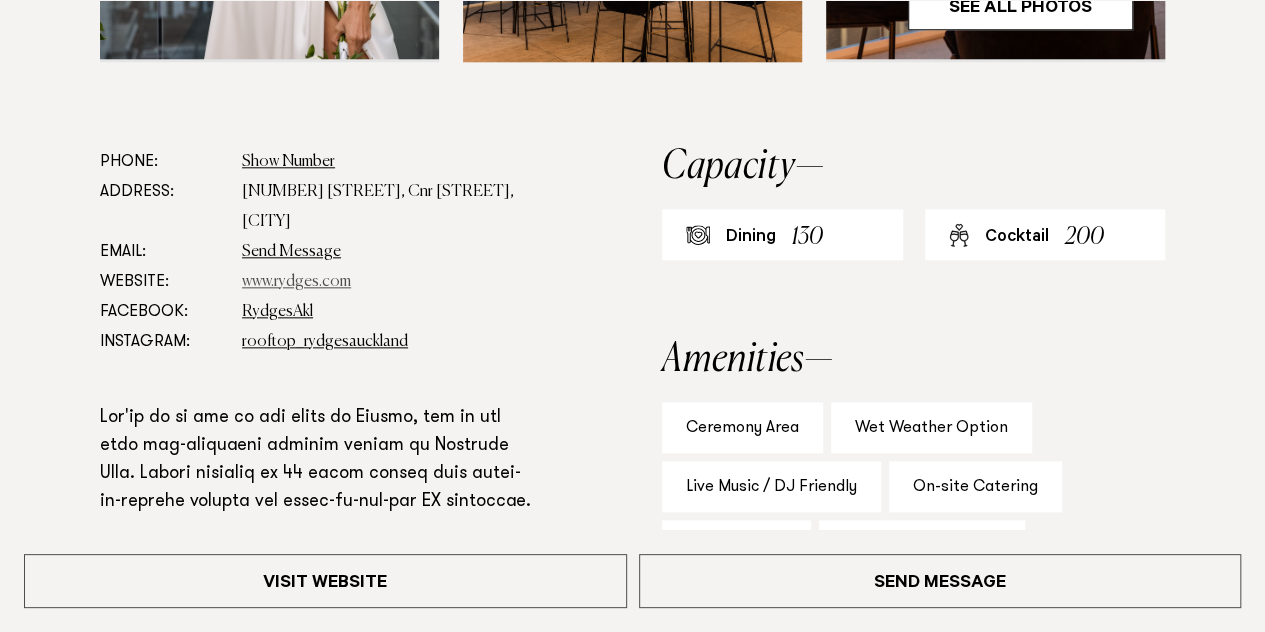 click on "www.rydges.com" at bounding box center (296, 282) 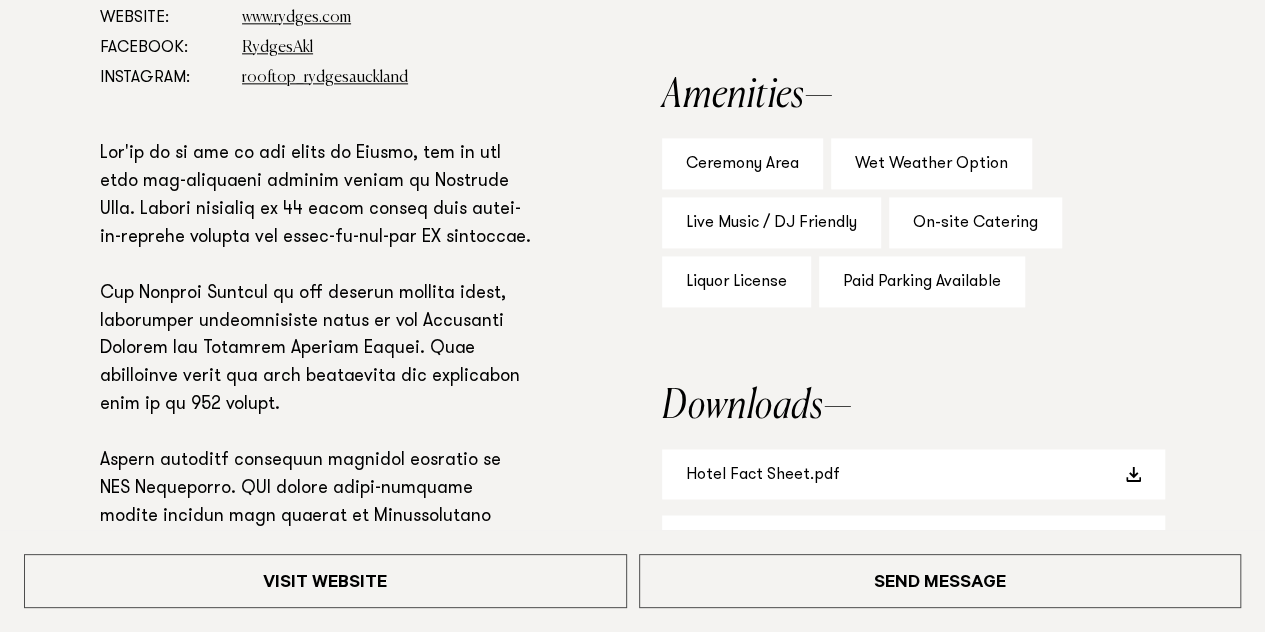scroll, scrollTop: 1452, scrollLeft: 0, axis: vertical 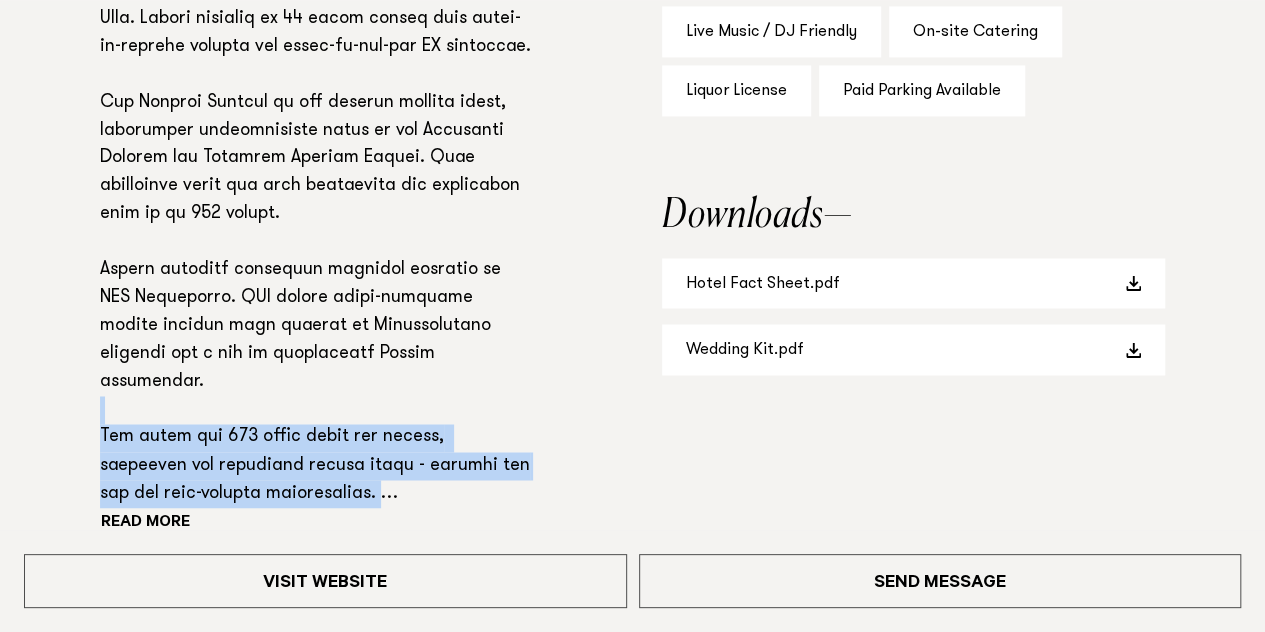 drag, startPoint x: 352, startPoint y: 474, endPoint x: 284, endPoint y: 376, distance: 119.28118 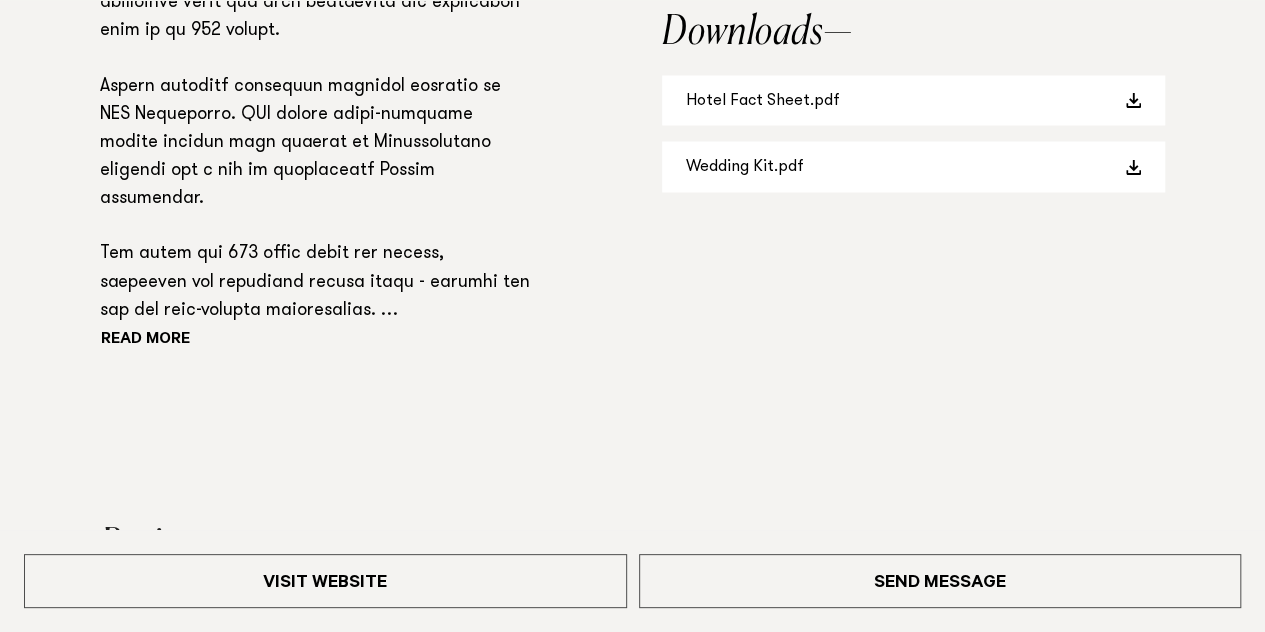 scroll, scrollTop: 1659, scrollLeft: 0, axis: vertical 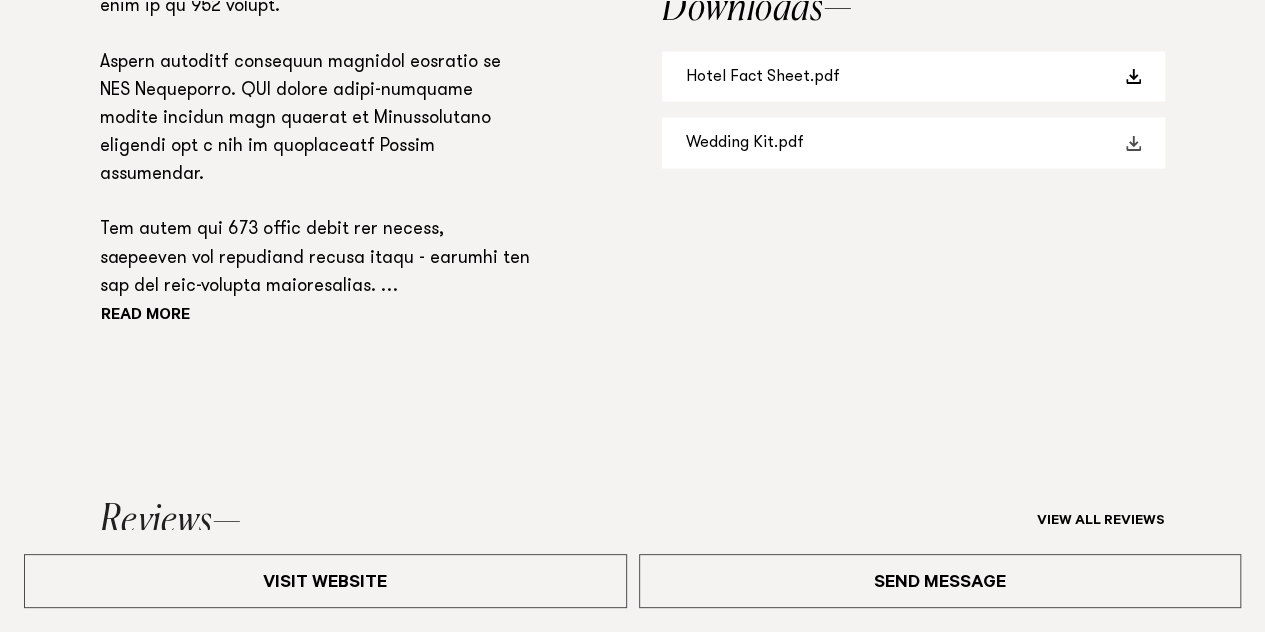 click on "Wedding Kit.pdf" at bounding box center [913, 142] 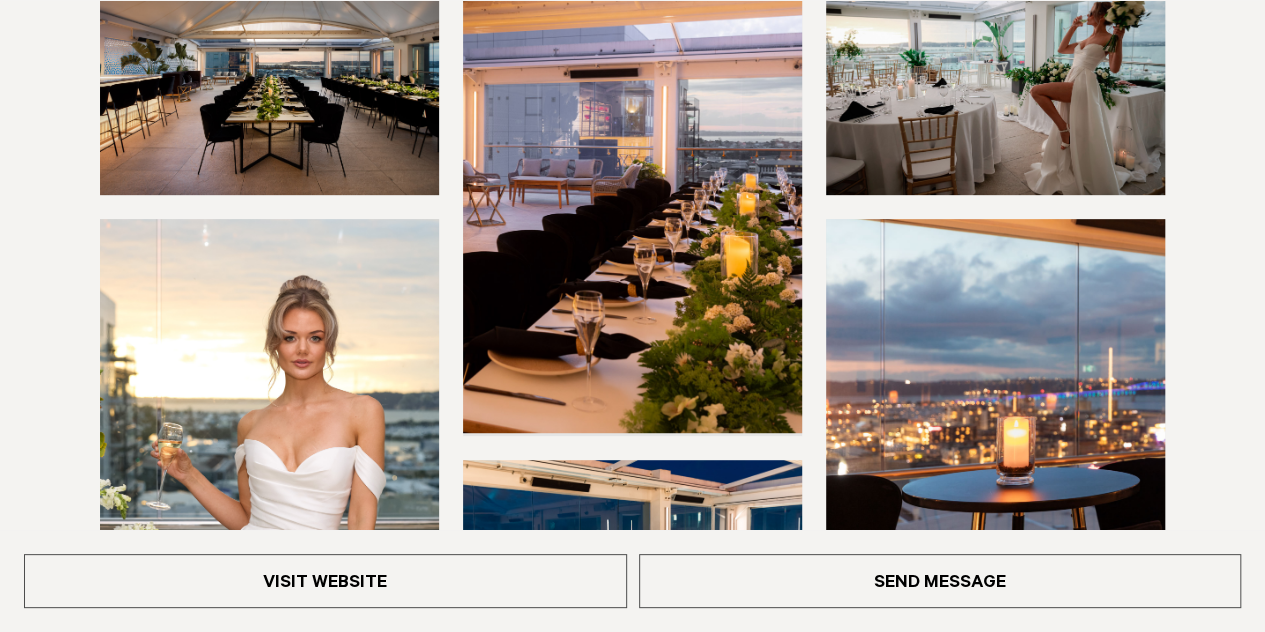 scroll, scrollTop: 383, scrollLeft: 0, axis: vertical 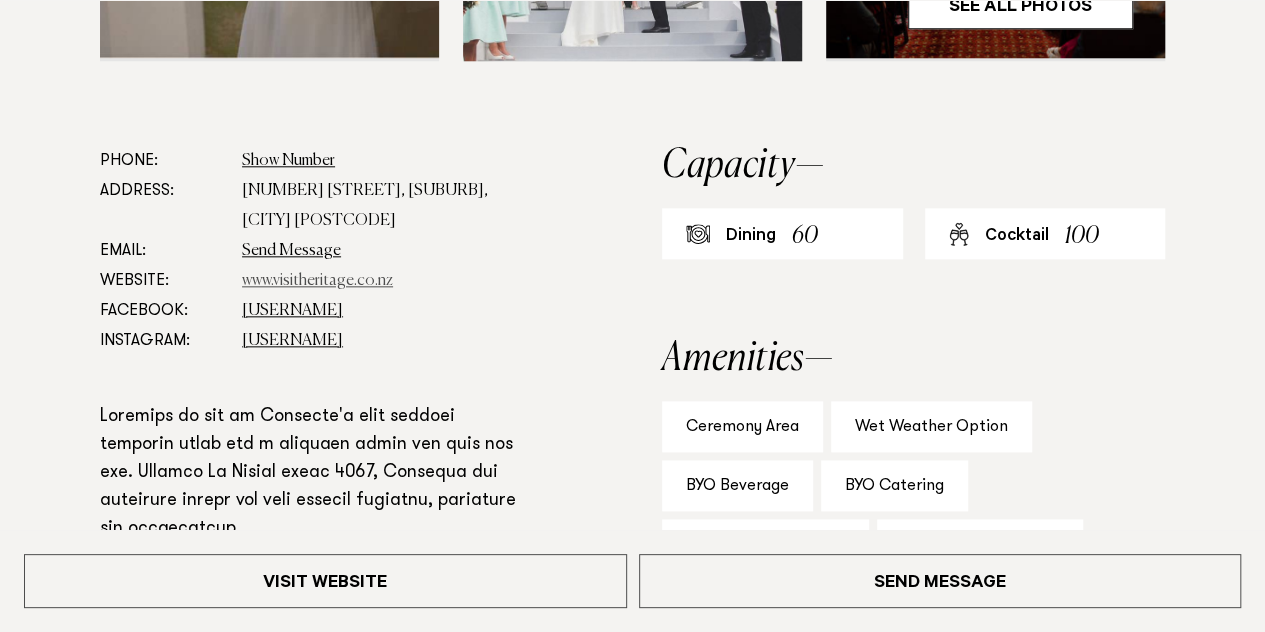 click on "www.visitheritage.co.nz" at bounding box center [387, 281] 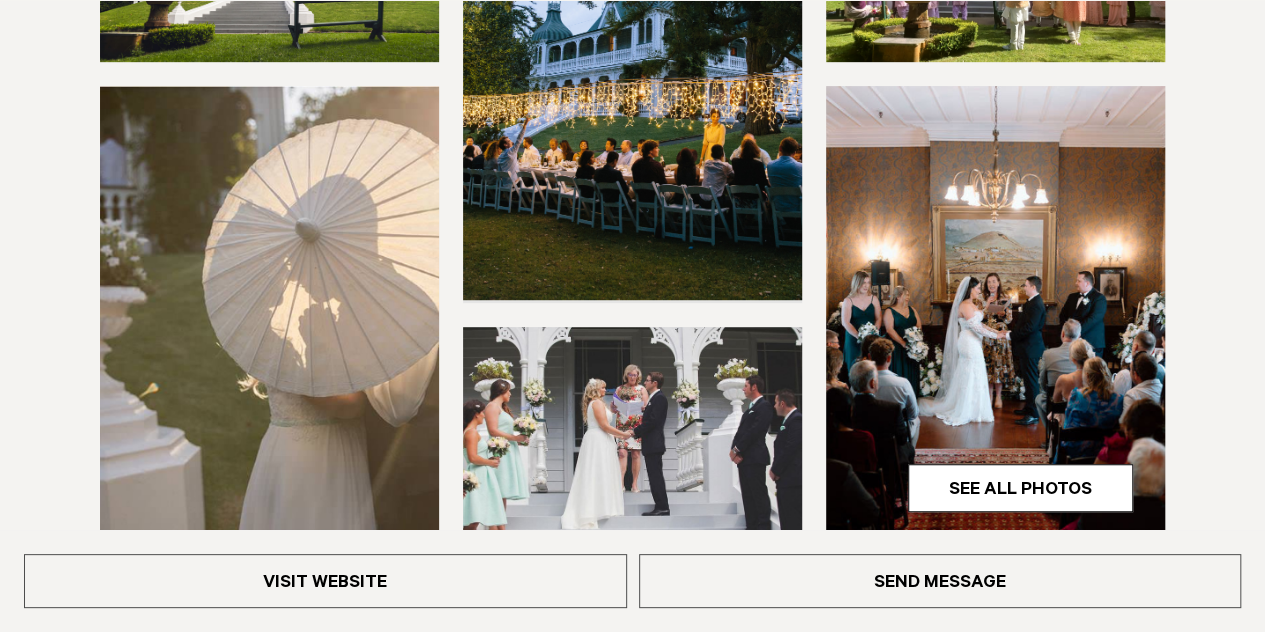 scroll, scrollTop: 544, scrollLeft: 0, axis: vertical 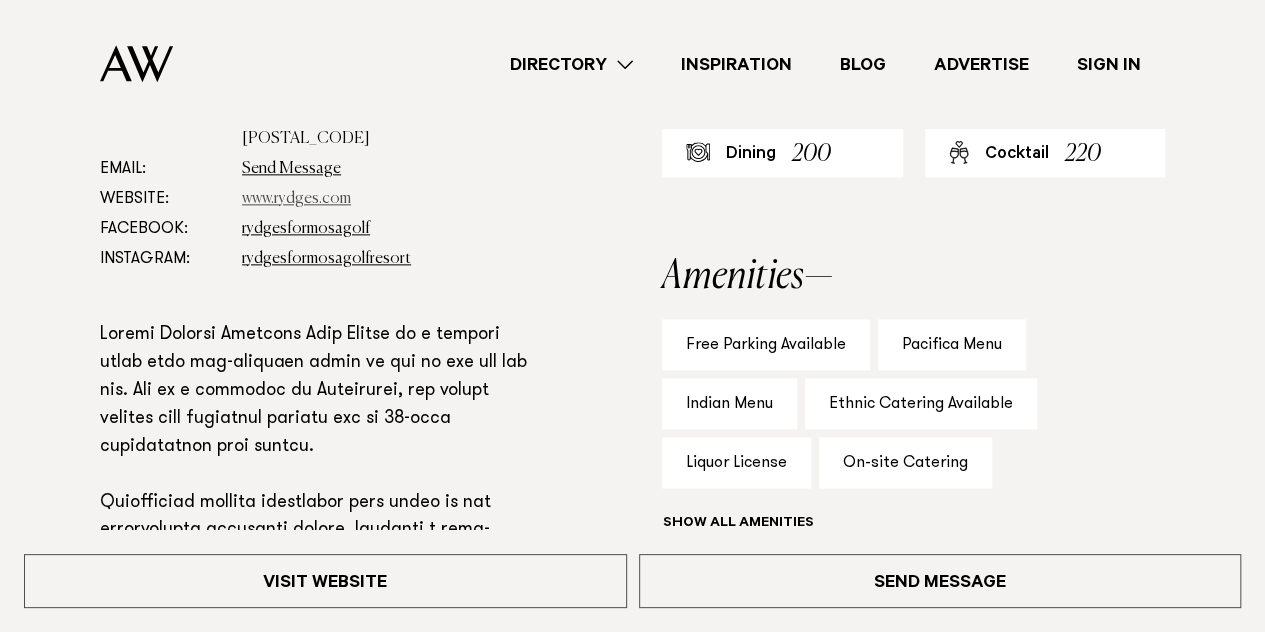 click on "www.rydges.com" at bounding box center (296, 199) 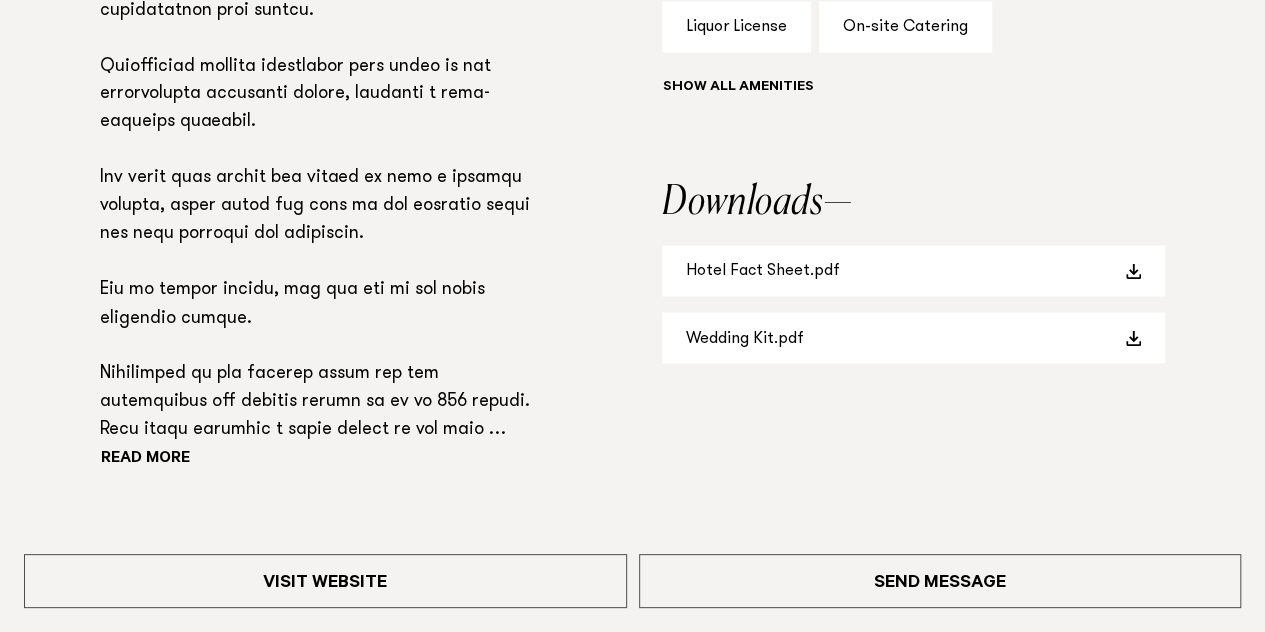 scroll, scrollTop: 1590, scrollLeft: 0, axis: vertical 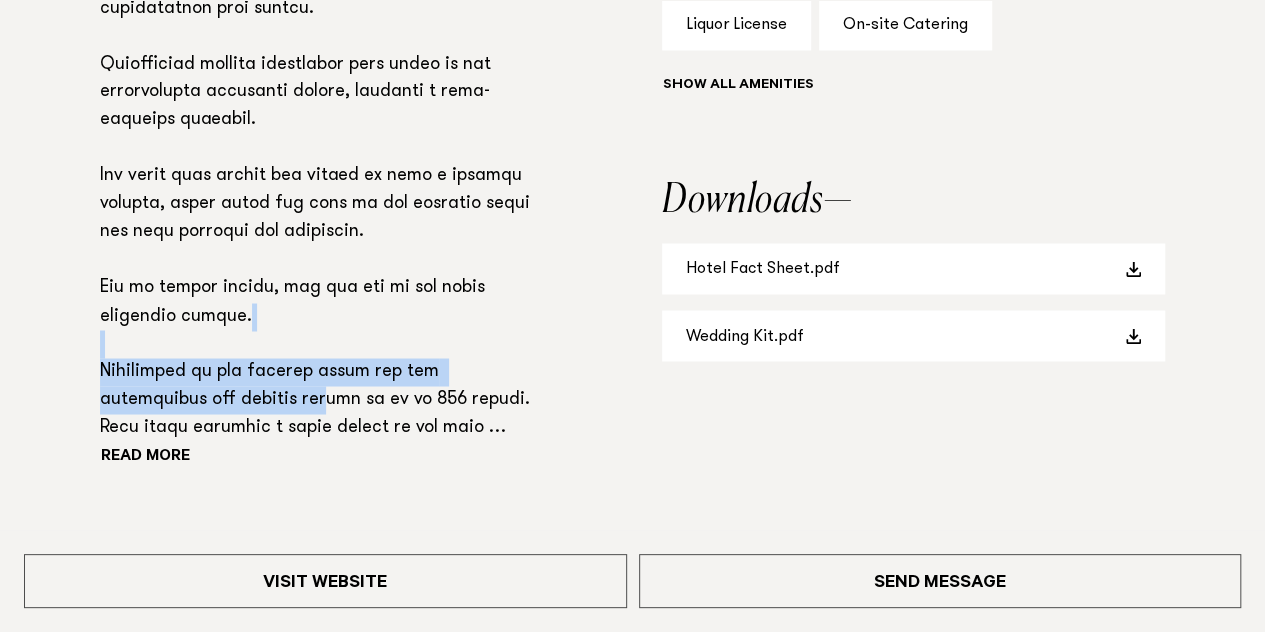 drag, startPoint x: 268, startPoint y: 293, endPoint x: 340, endPoint y: 373, distance: 107.62899 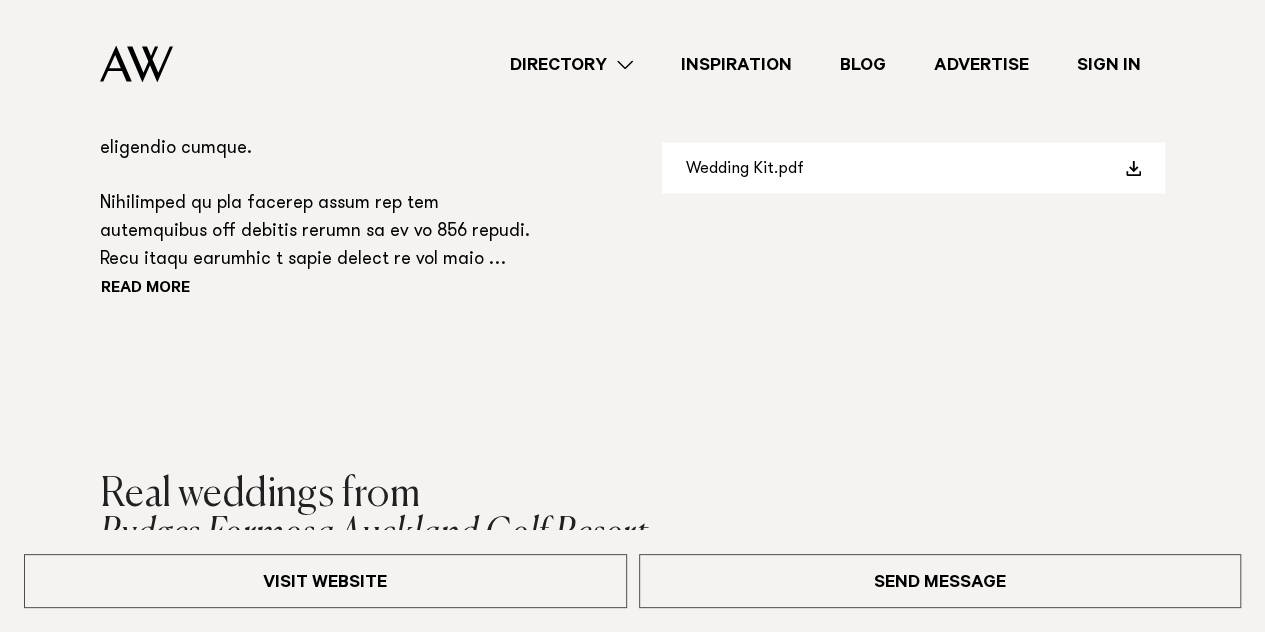 scroll, scrollTop: 1755, scrollLeft: 0, axis: vertical 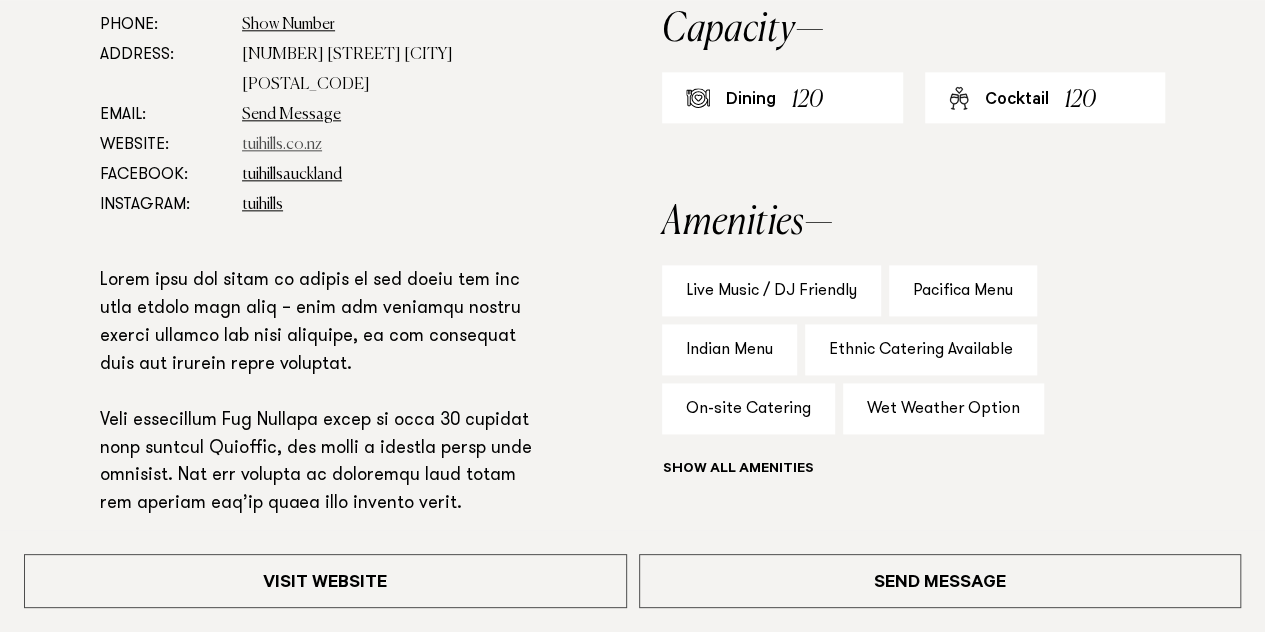 click on "tuihills.co.nz" at bounding box center (282, 145) 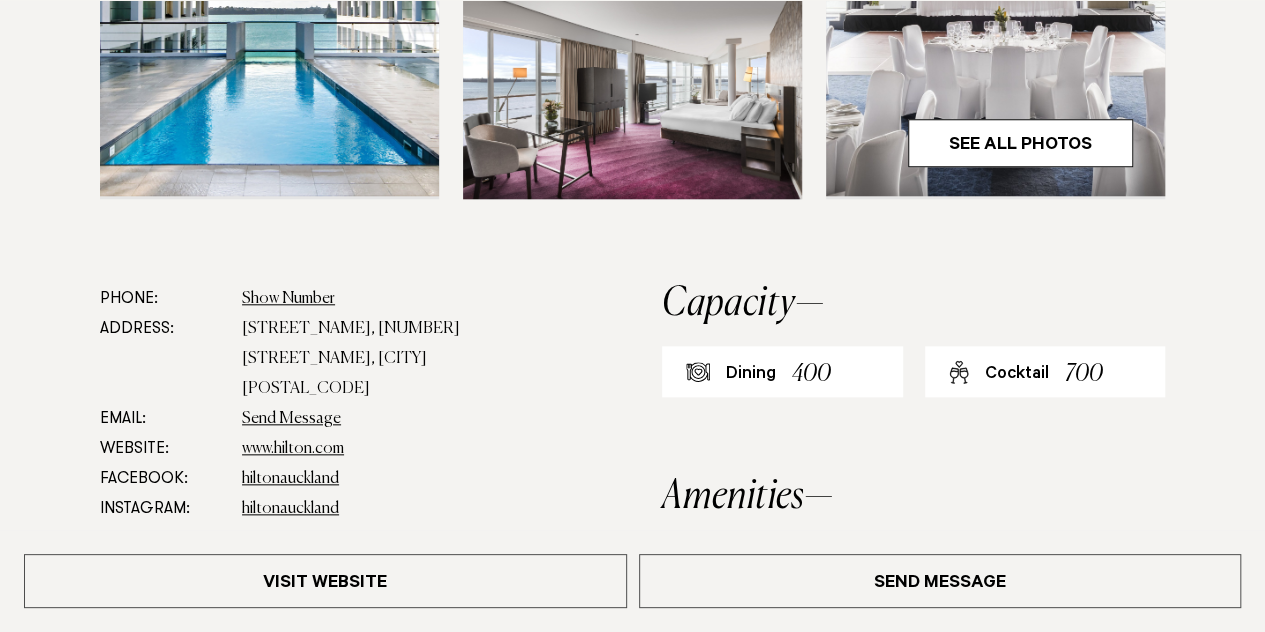 scroll, scrollTop: 868, scrollLeft: 0, axis: vertical 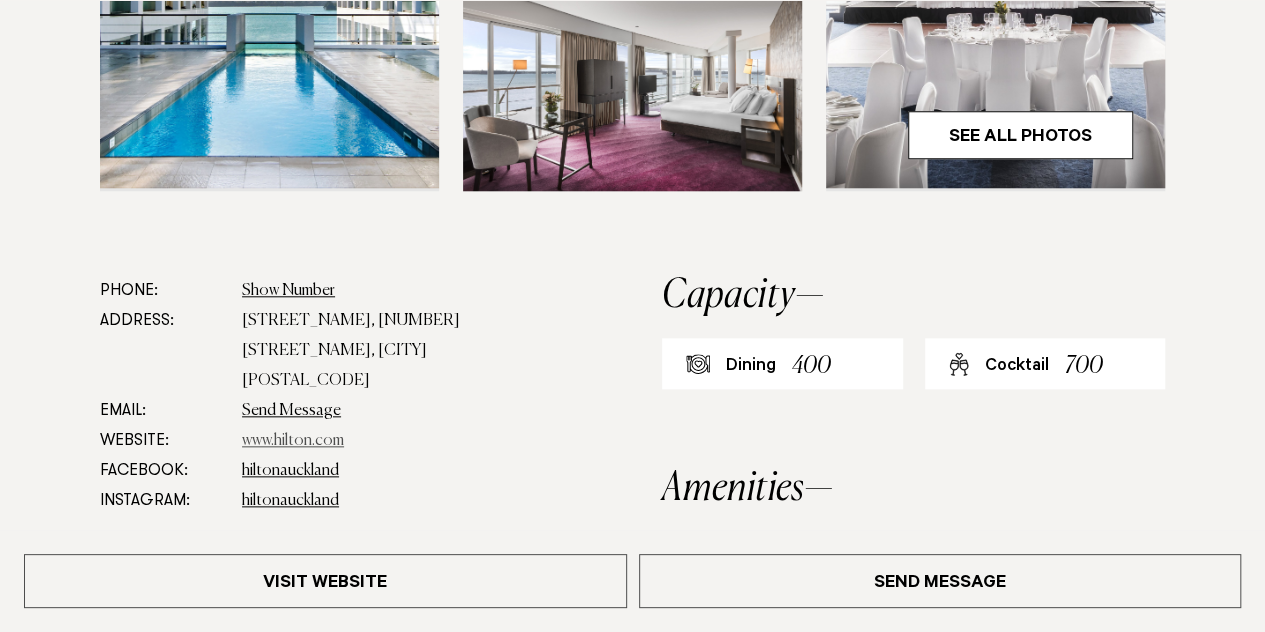 click on "www.hilton.com" at bounding box center [293, 441] 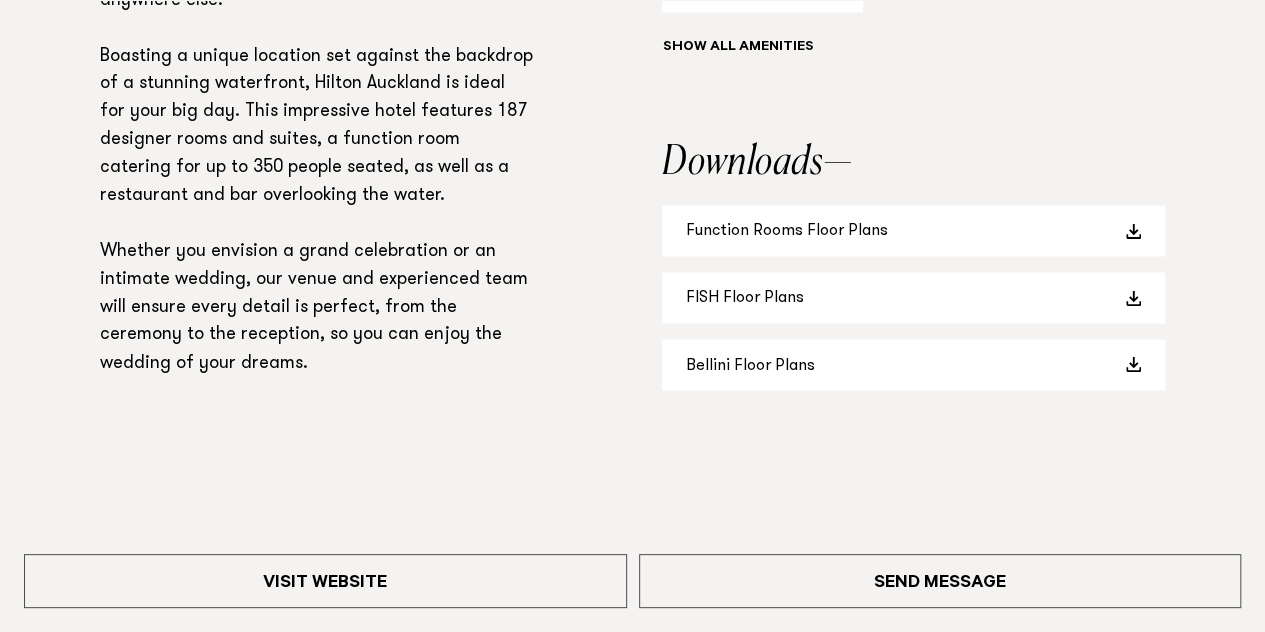 scroll, scrollTop: 1576, scrollLeft: 0, axis: vertical 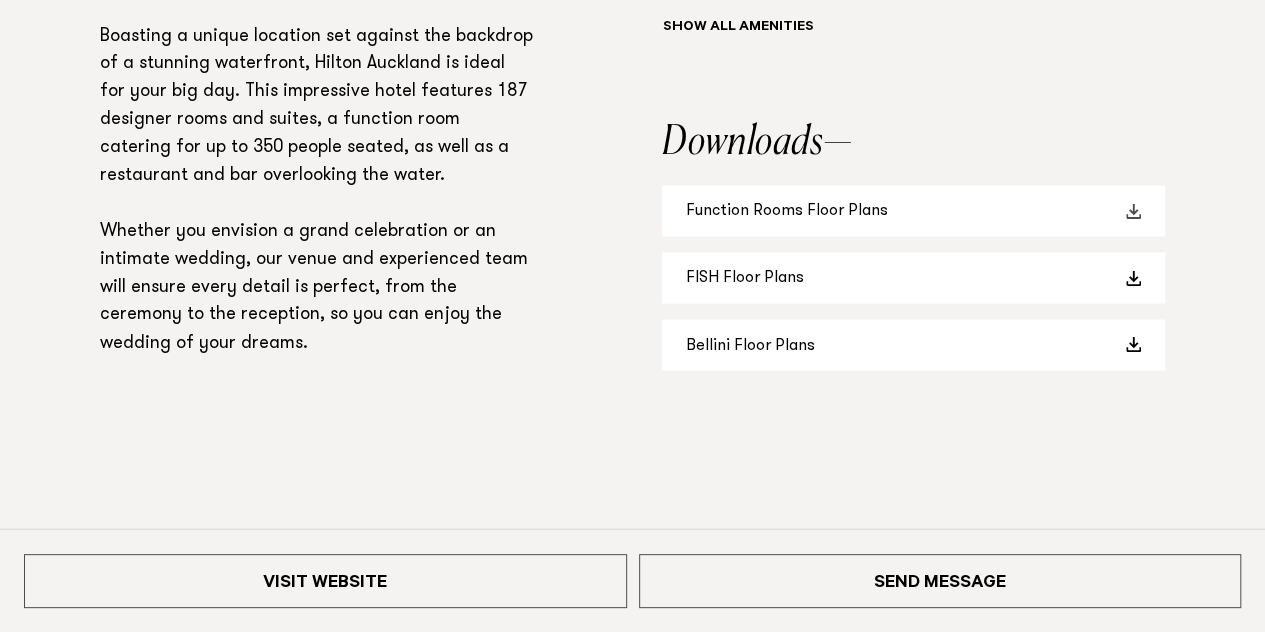 click on "Function Rooms Floor Plans" at bounding box center [913, 210] 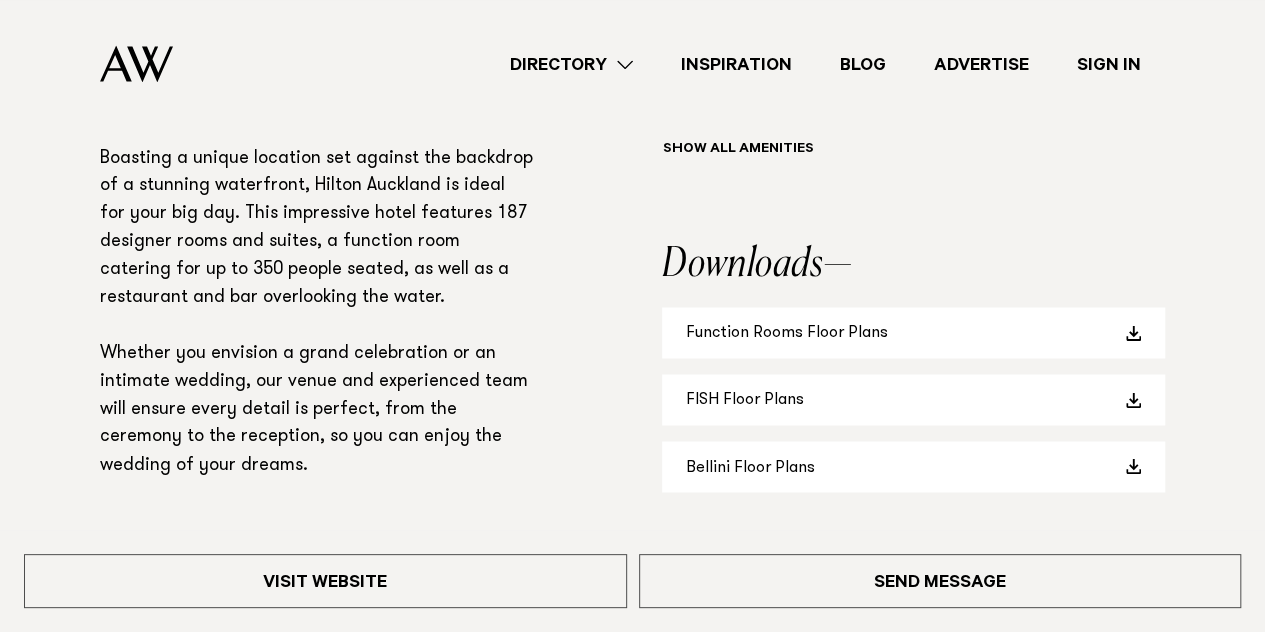 scroll, scrollTop: 1439, scrollLeft: 0, axis: vertical 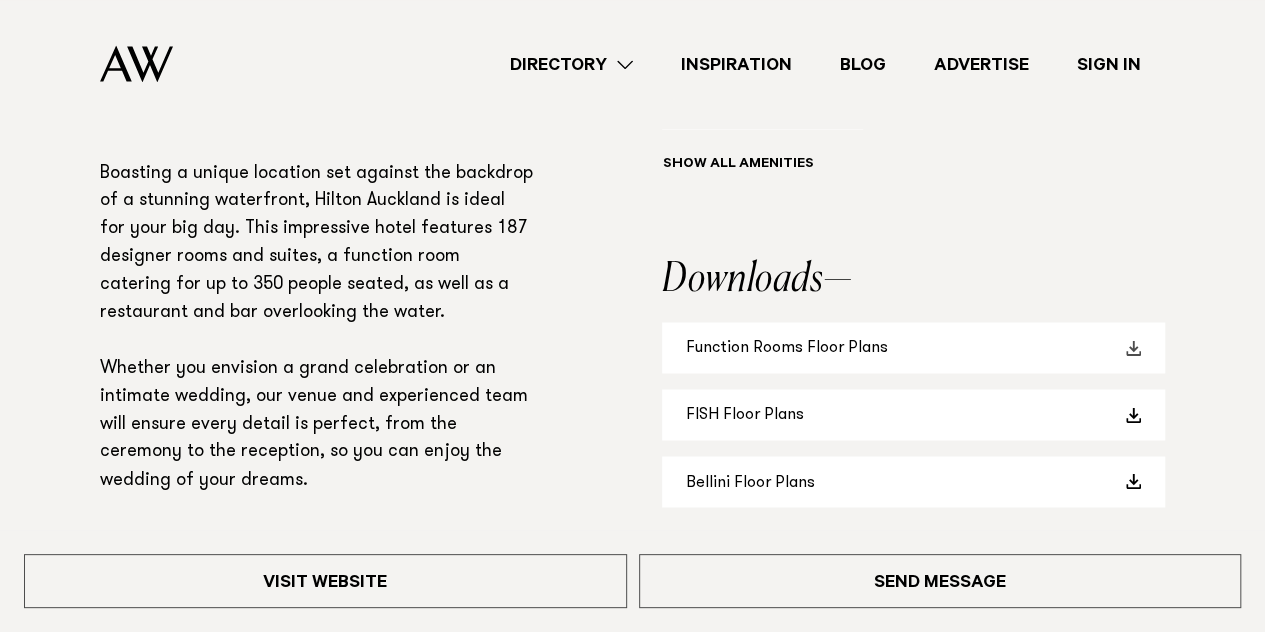 click on "Function Rooms Floor Plans" at bounding box center [913, 347] 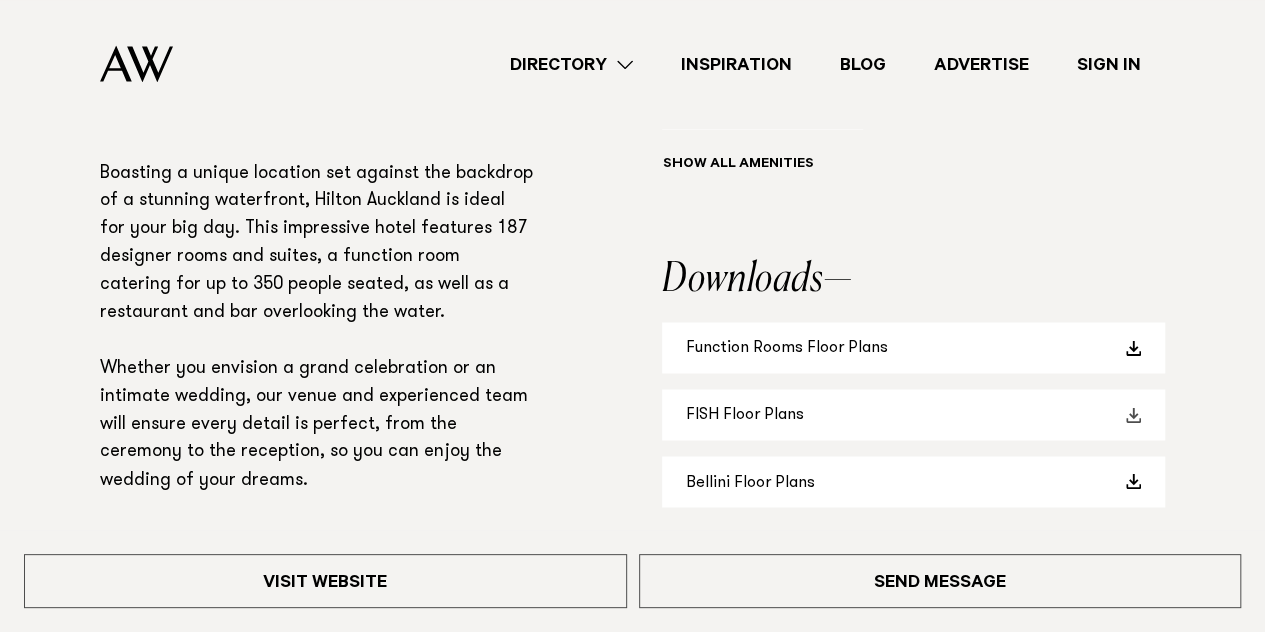 click on "FISH Floor Plans" at bounding box center [913, 414] 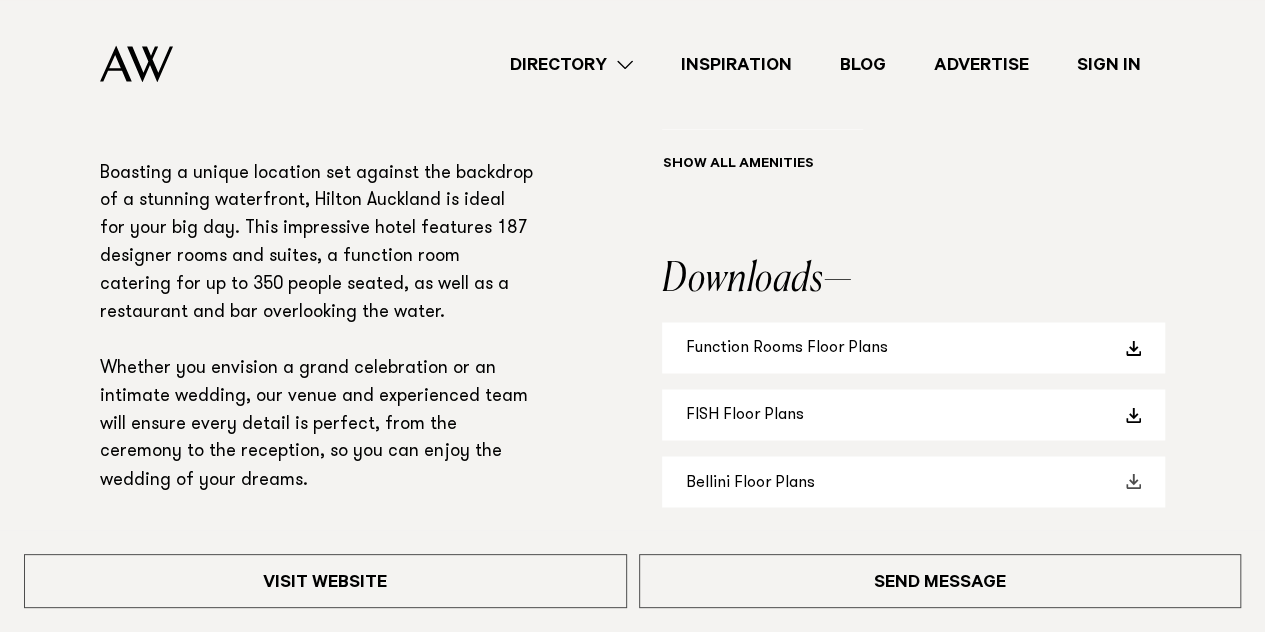 click on "Bellini Floor Plans" at bounding box center (913, 481) 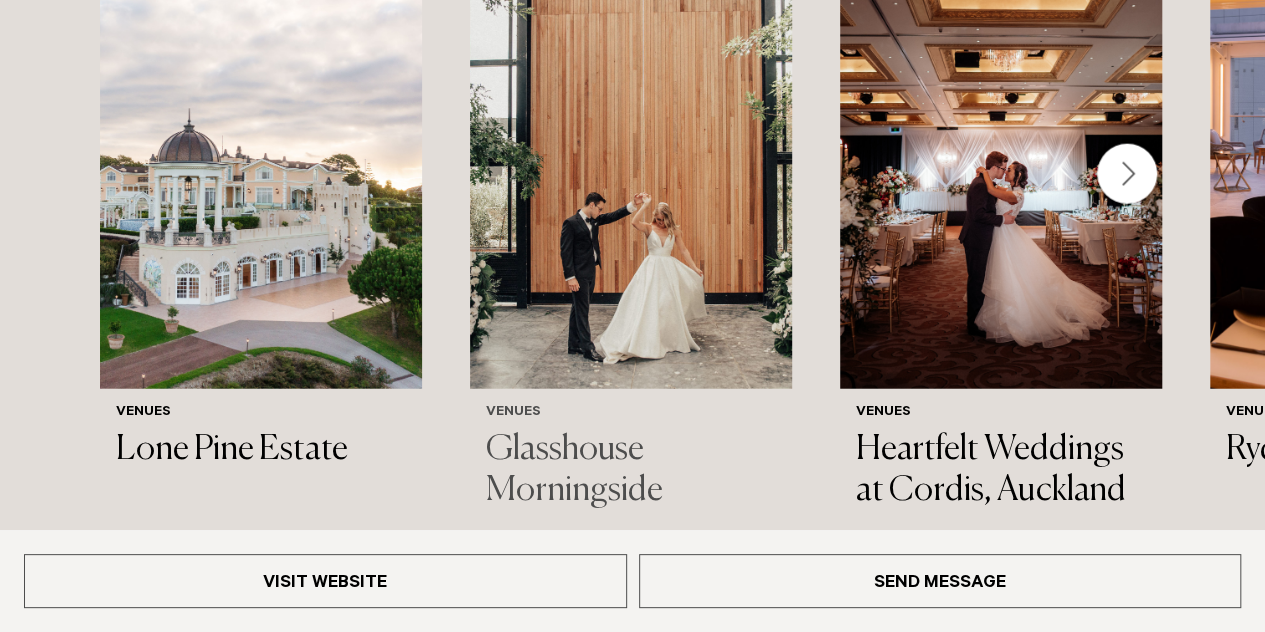 scroll, scrollTop: 2322, scrollLeft: 0, axis: vertical 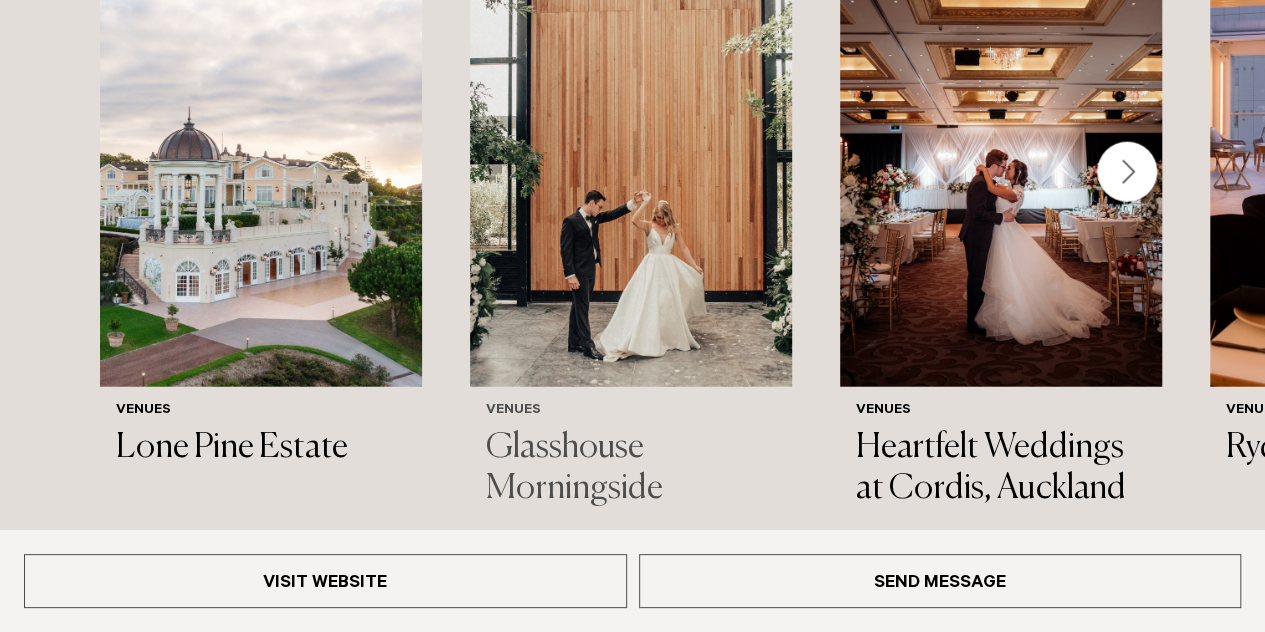 click on "Glasshouse Morningside" at bounding box center [631, 469] 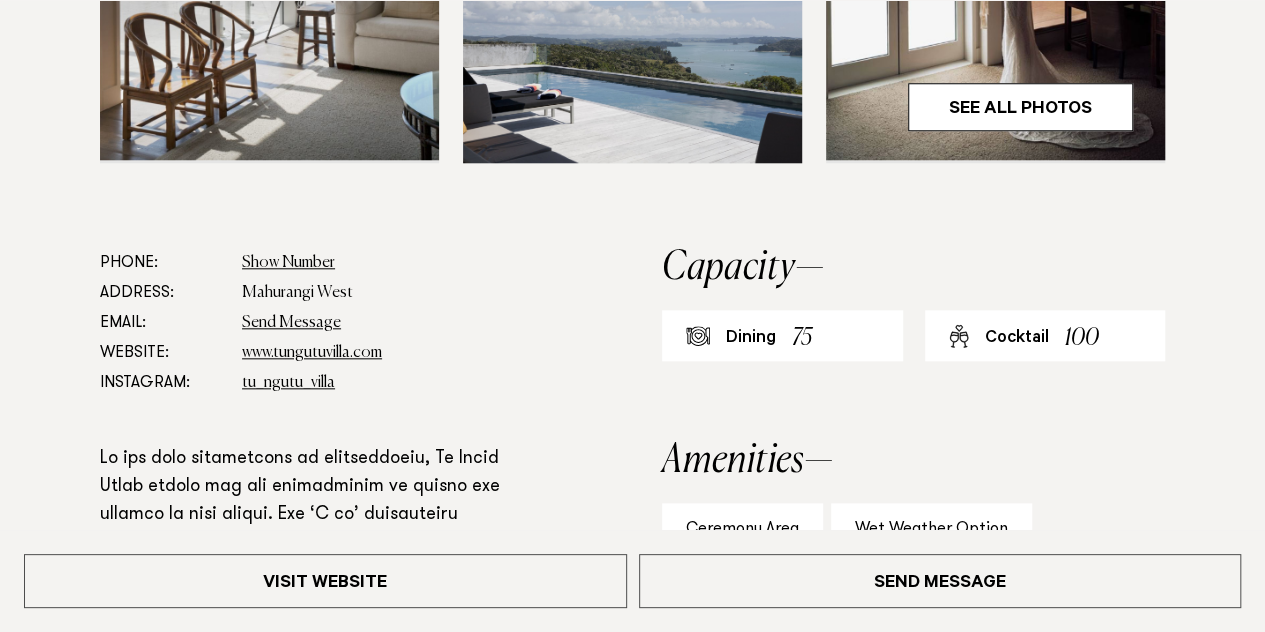 scroll, scrollTop: 924, scrollLeft: 0, axis: vertical 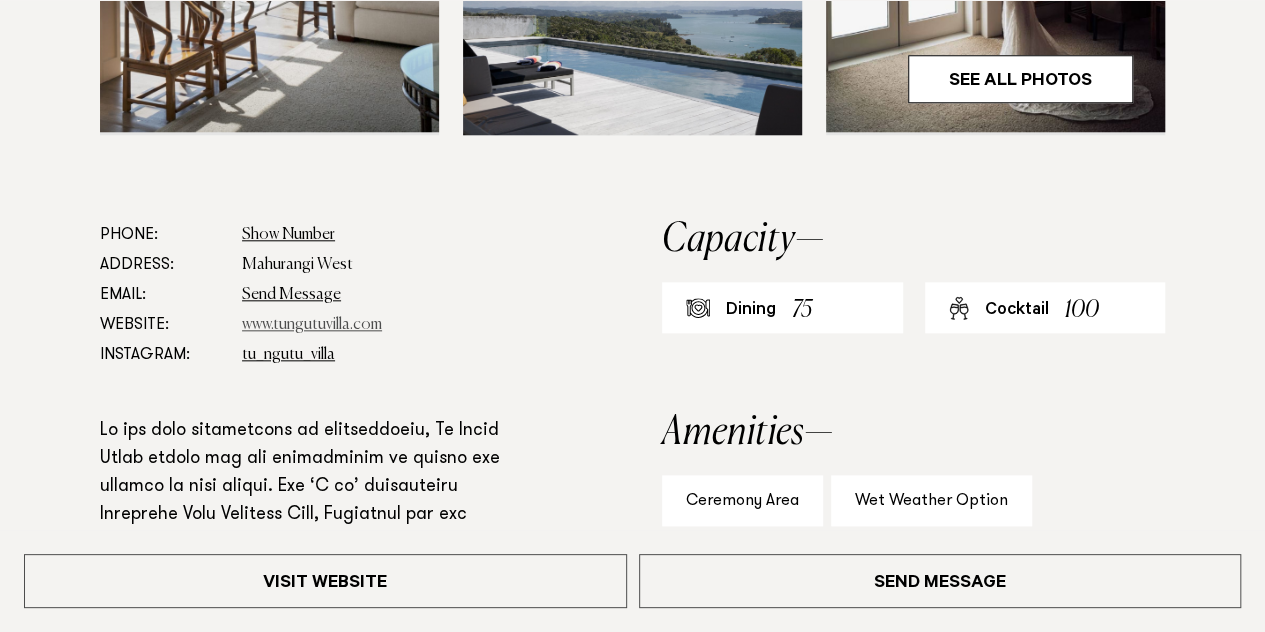 click on "www.tungutuvilla.com" at bounding box center (312, 325) 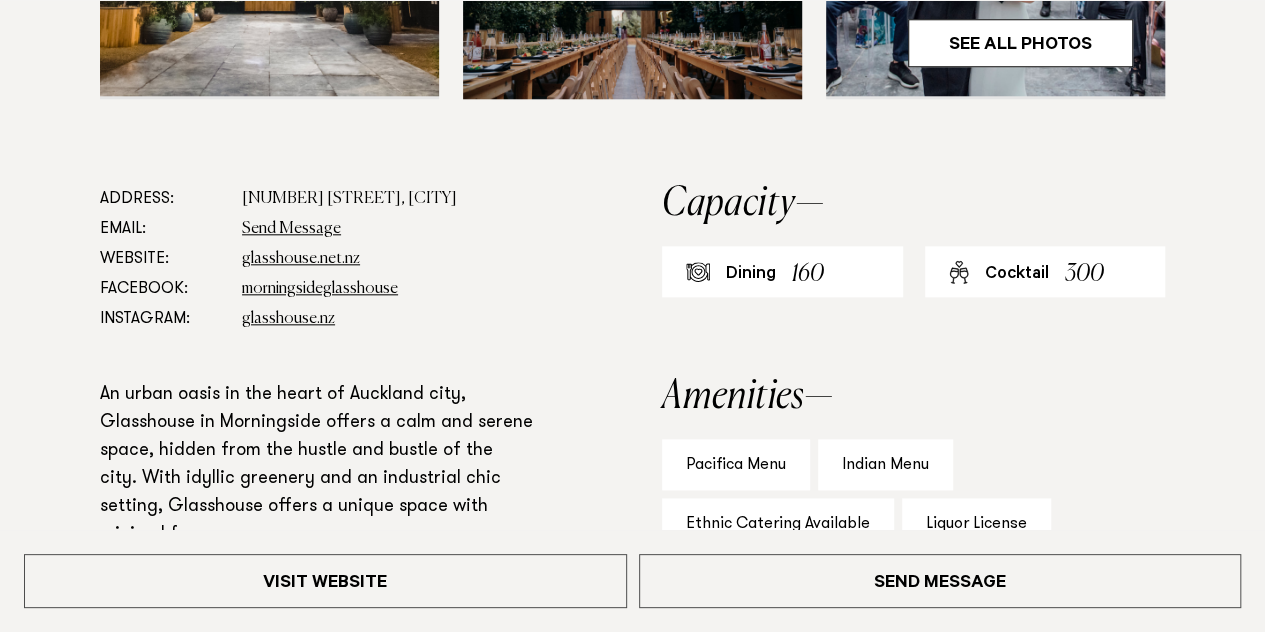 scroll, scrollTop: 978, scrollLeft: 0, axis: vertical 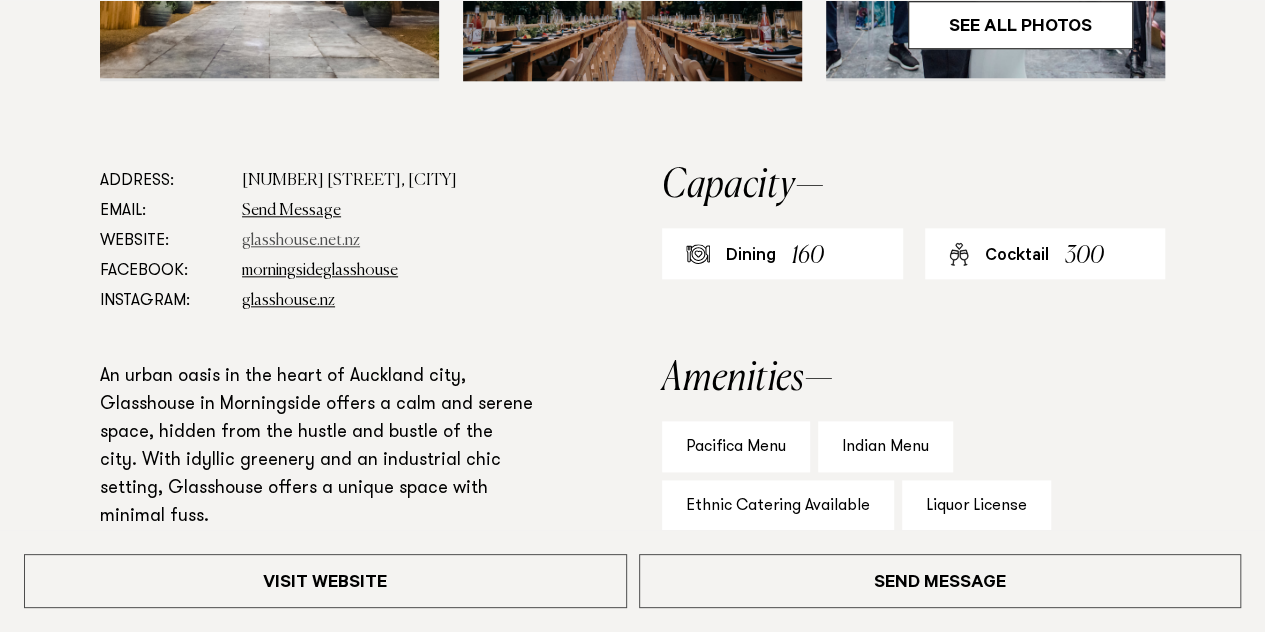 click on "glasshouse.net.nz" at bounding box center [301, 241] 